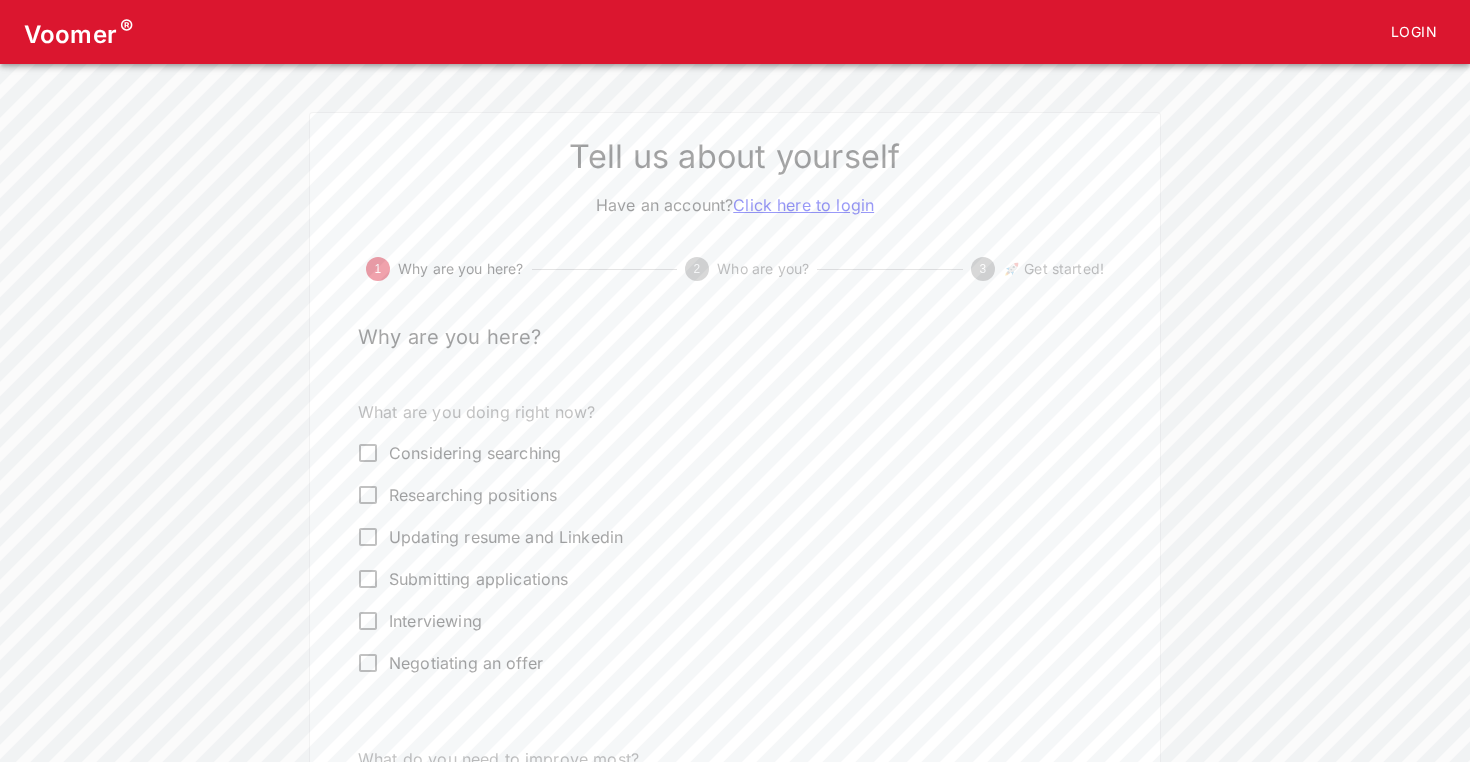 scroll, scrollTop: 0, scrollLeft: 0, axis: both 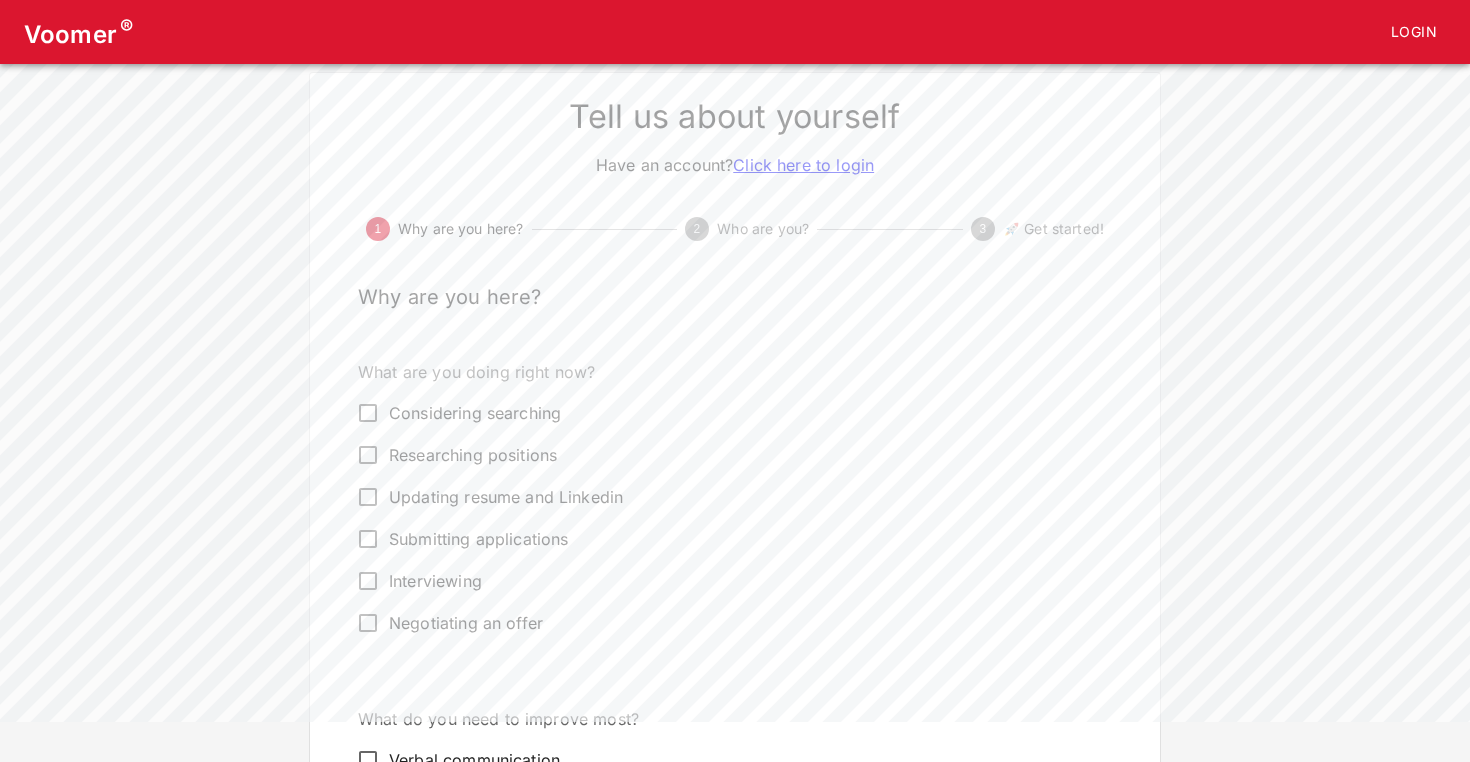 click on "Interviewing" at bounding box center (721, 581) 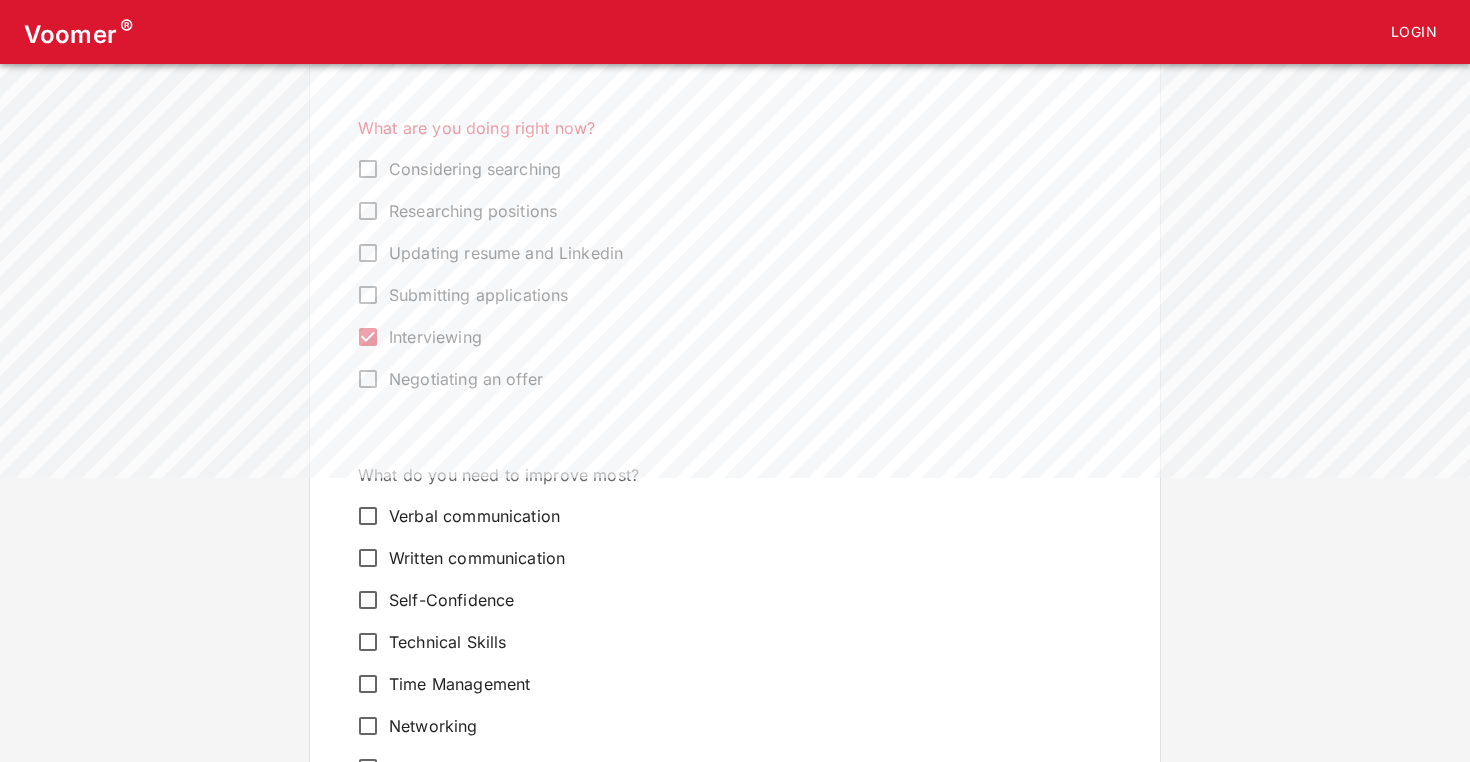 scroll, scrollTop: 328, scrollLeft: 0, axis: vertical 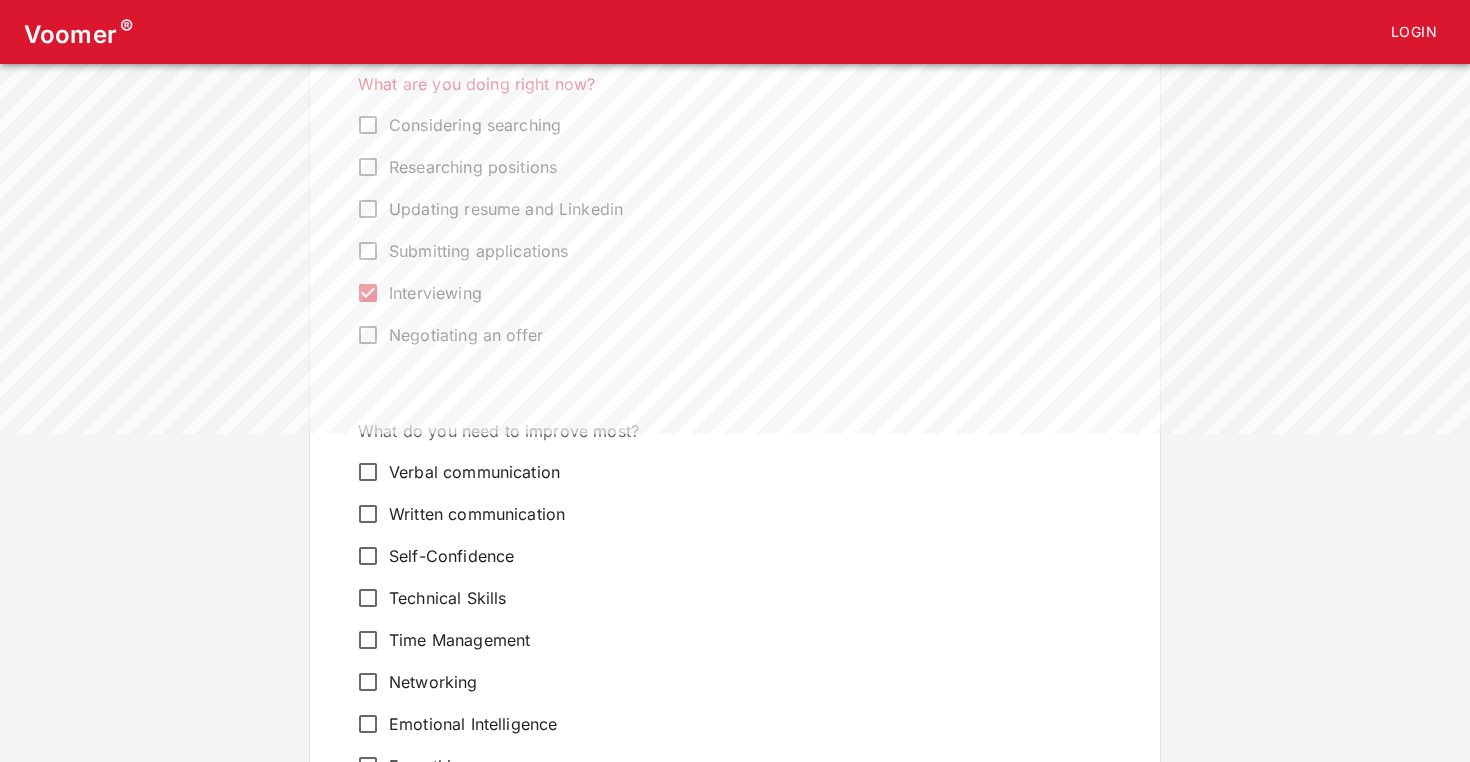 click on "Verbal communication" at bounding box center (474, 472) 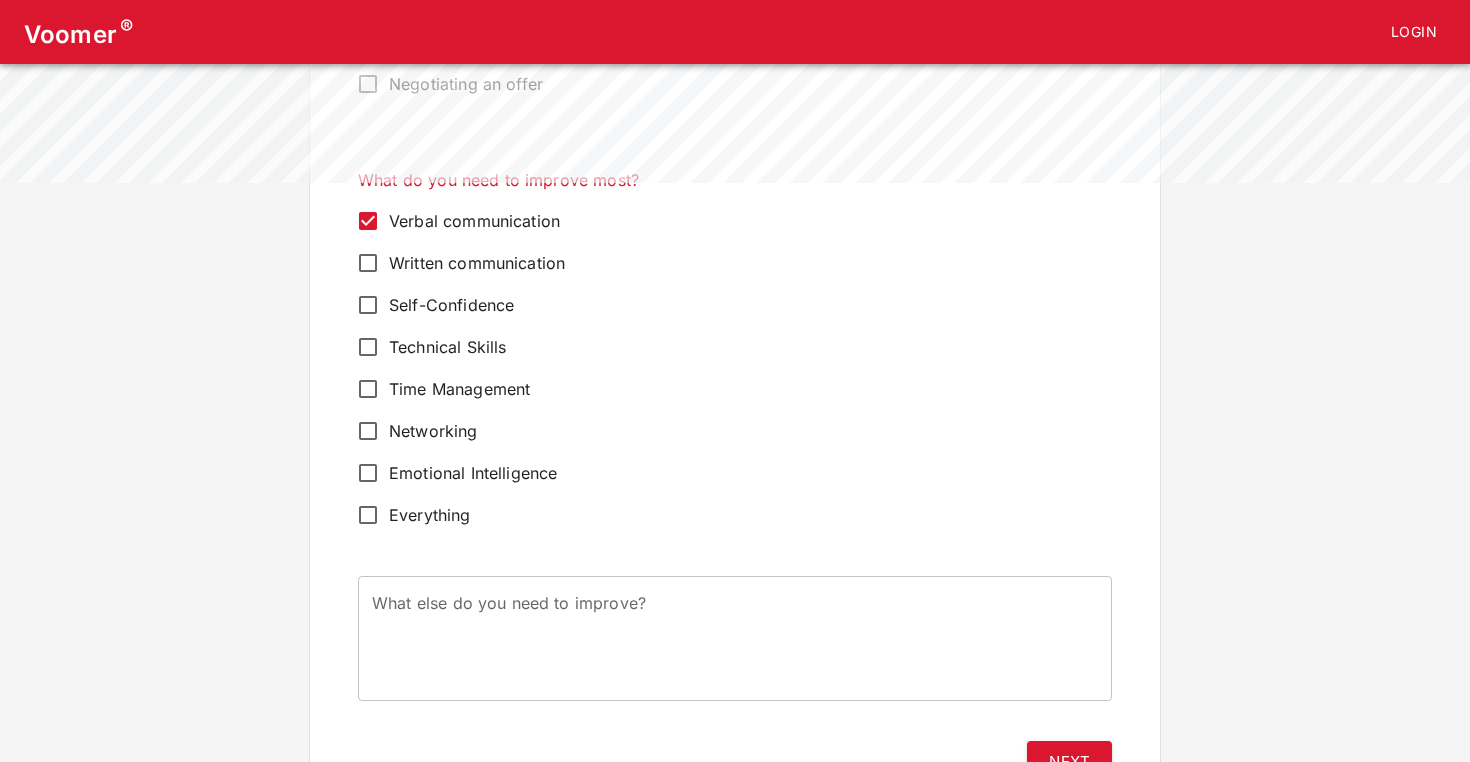 scroll, scrollTop: 610, scrollLeft: 0, axis: vertical 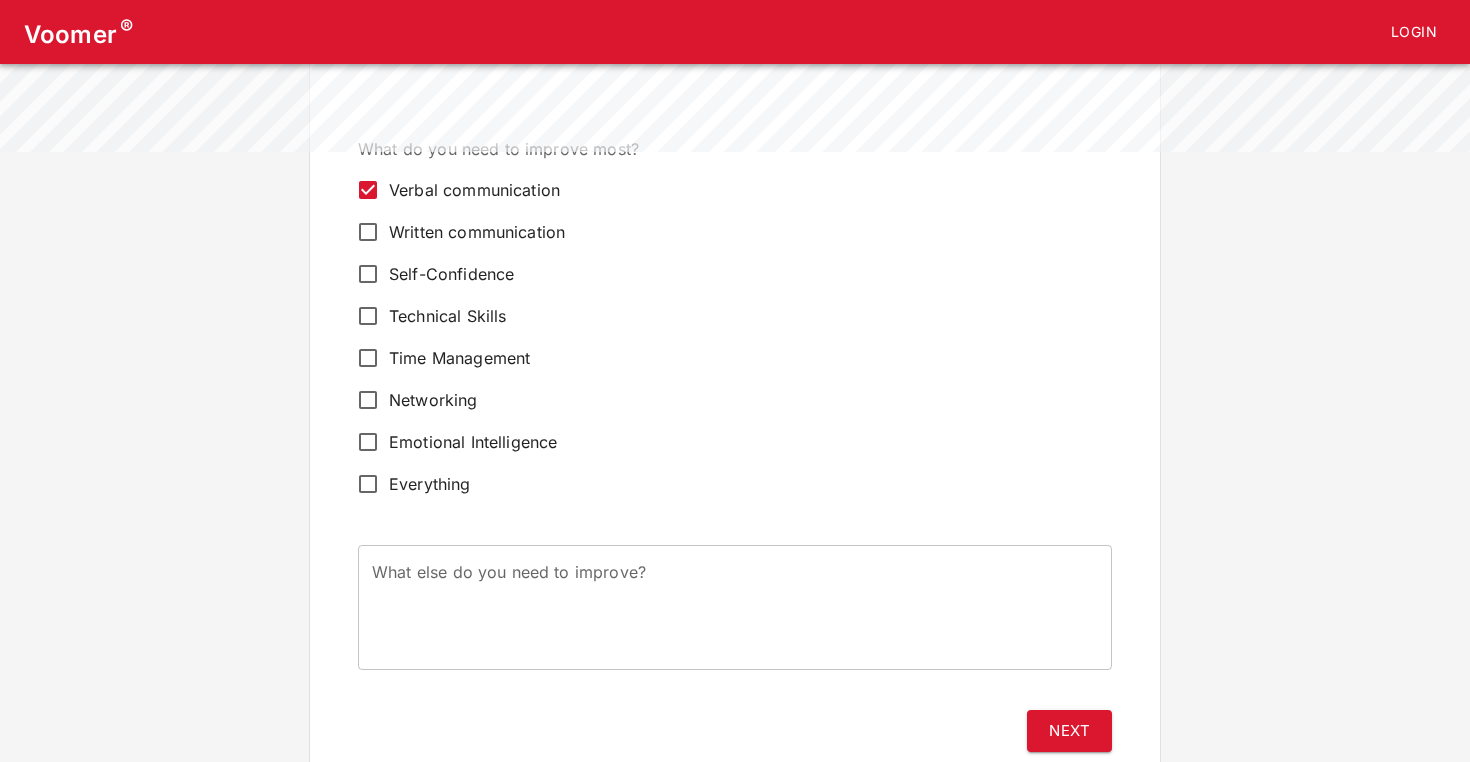click on "Written communication" at bounding box center (477, 232) 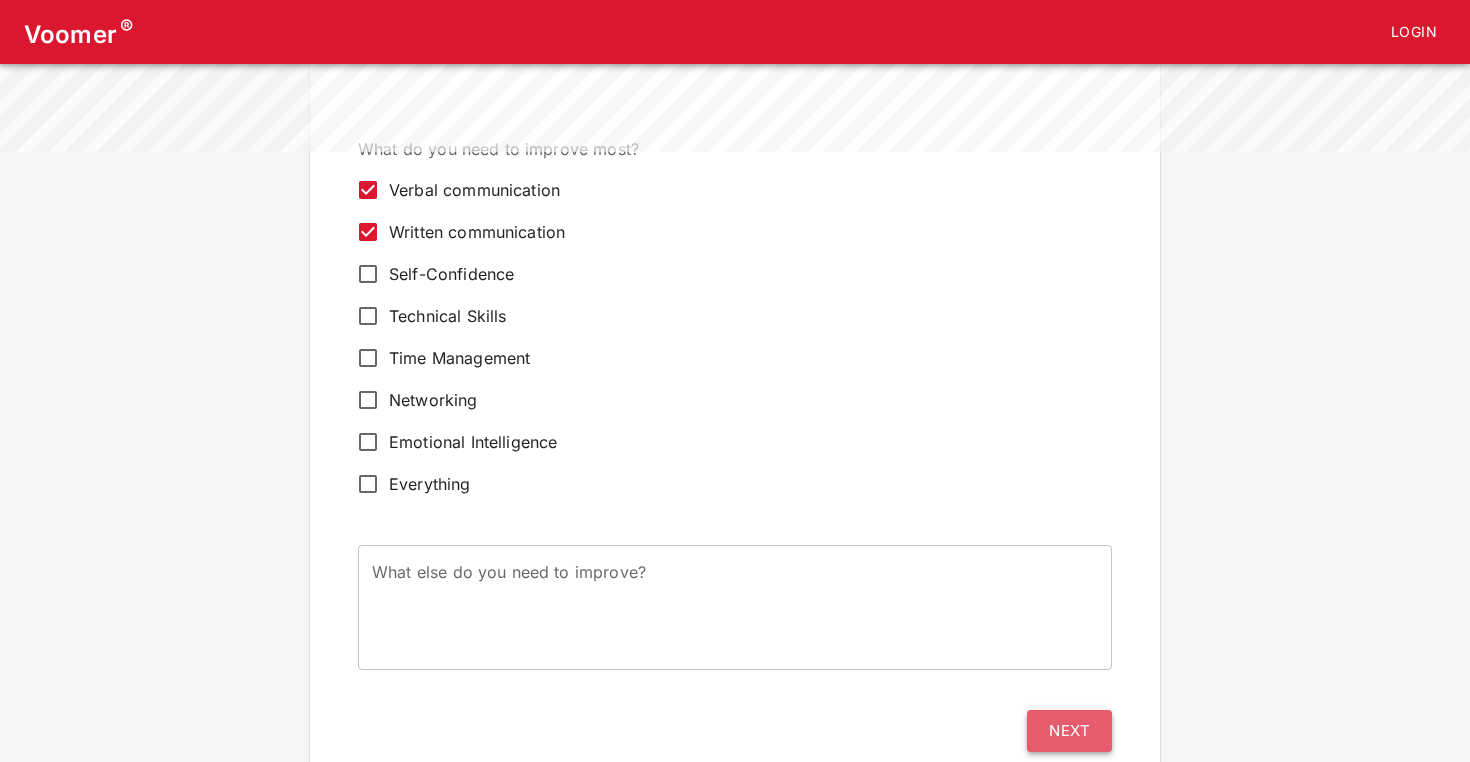 click on "Next" at bounding box center [1069, 731] 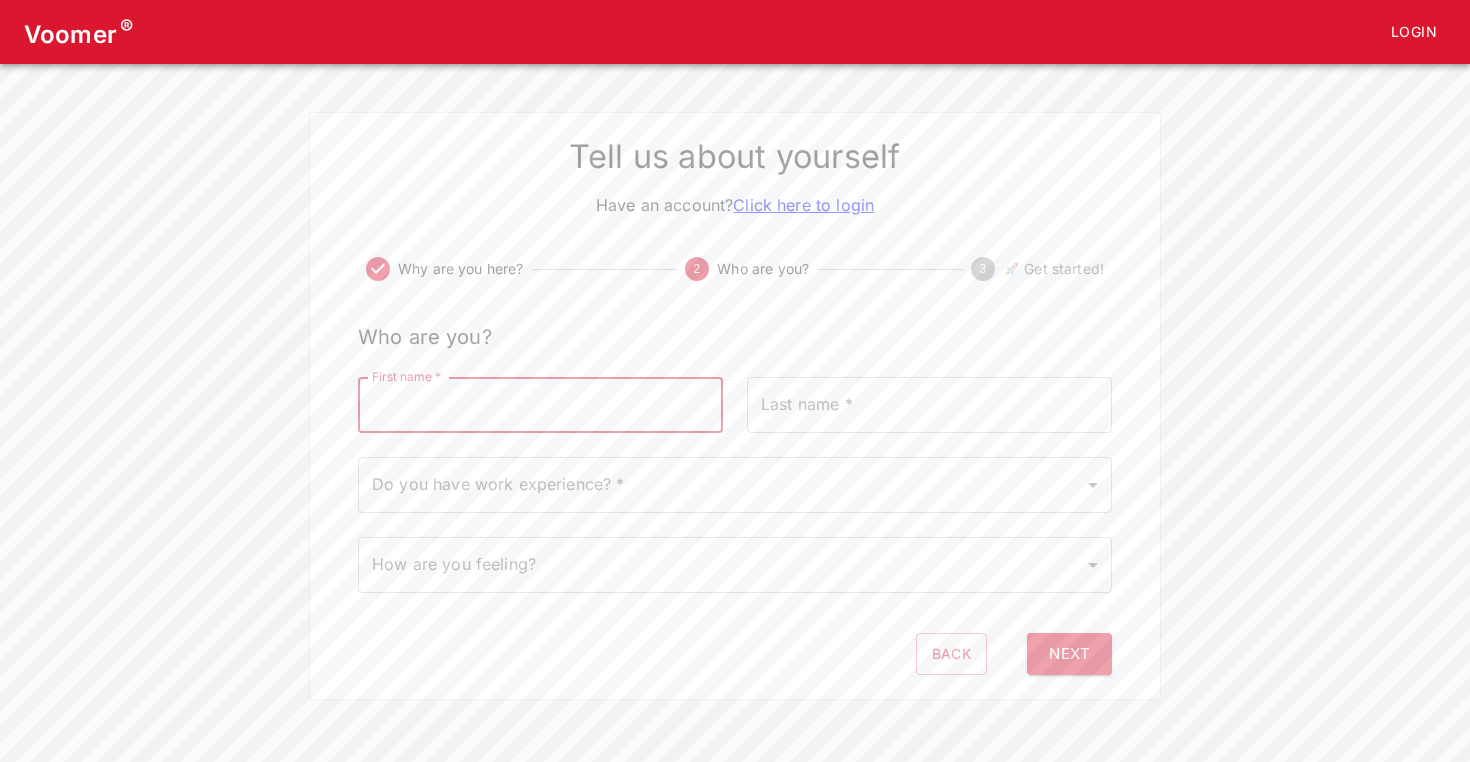 click on "First name *" at bounding box center [540, 405] 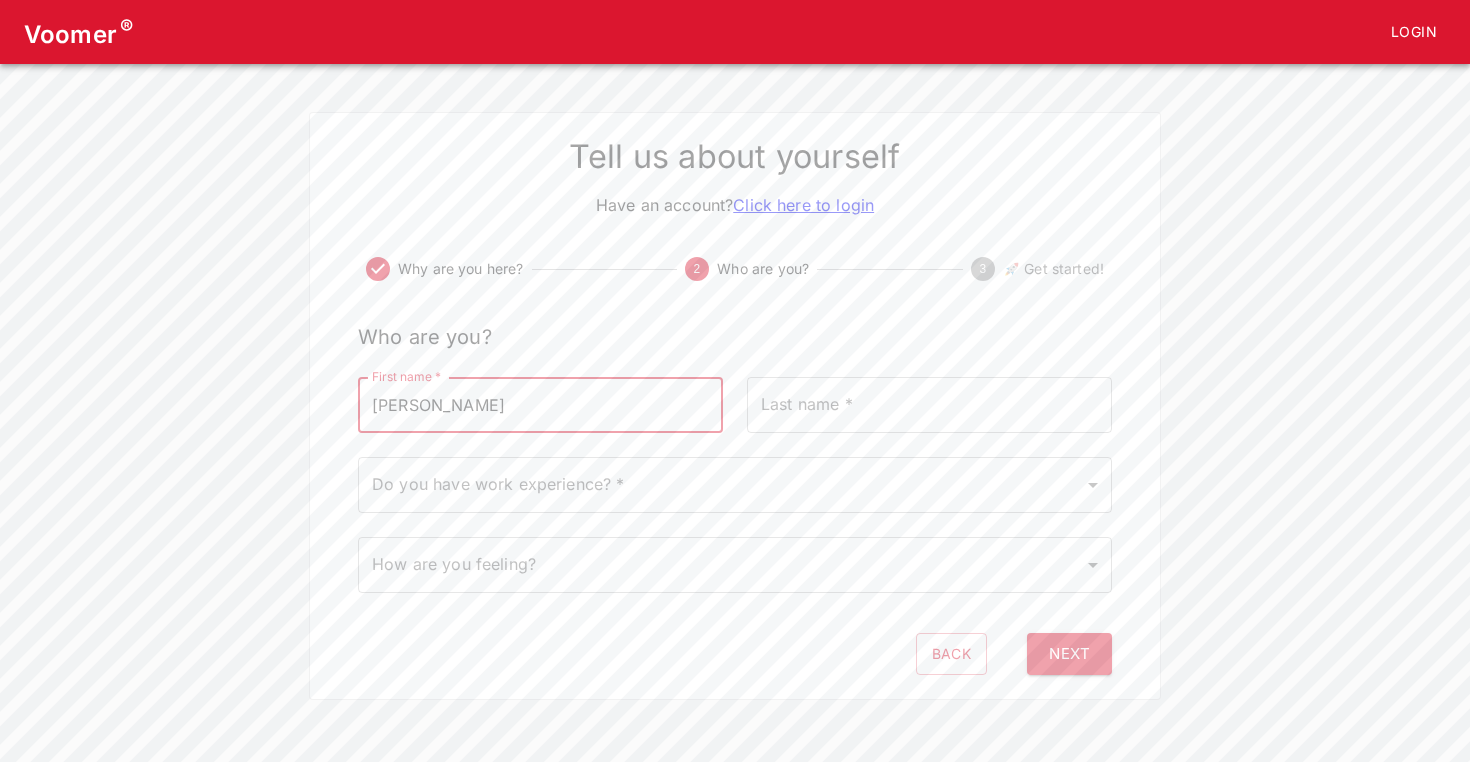 type on "syed" 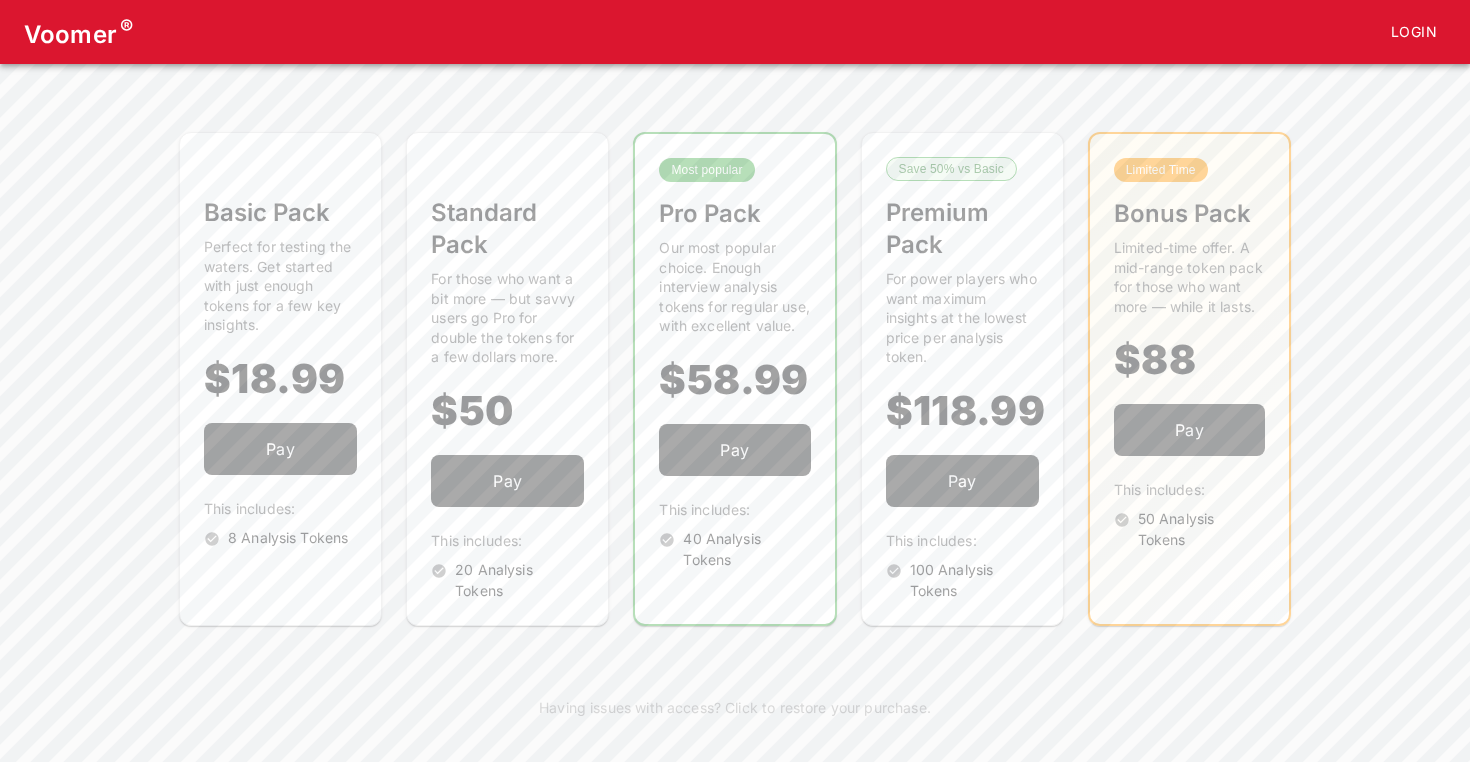 scroll, scrollTop: 0, scrollLeft: 0, axis: both 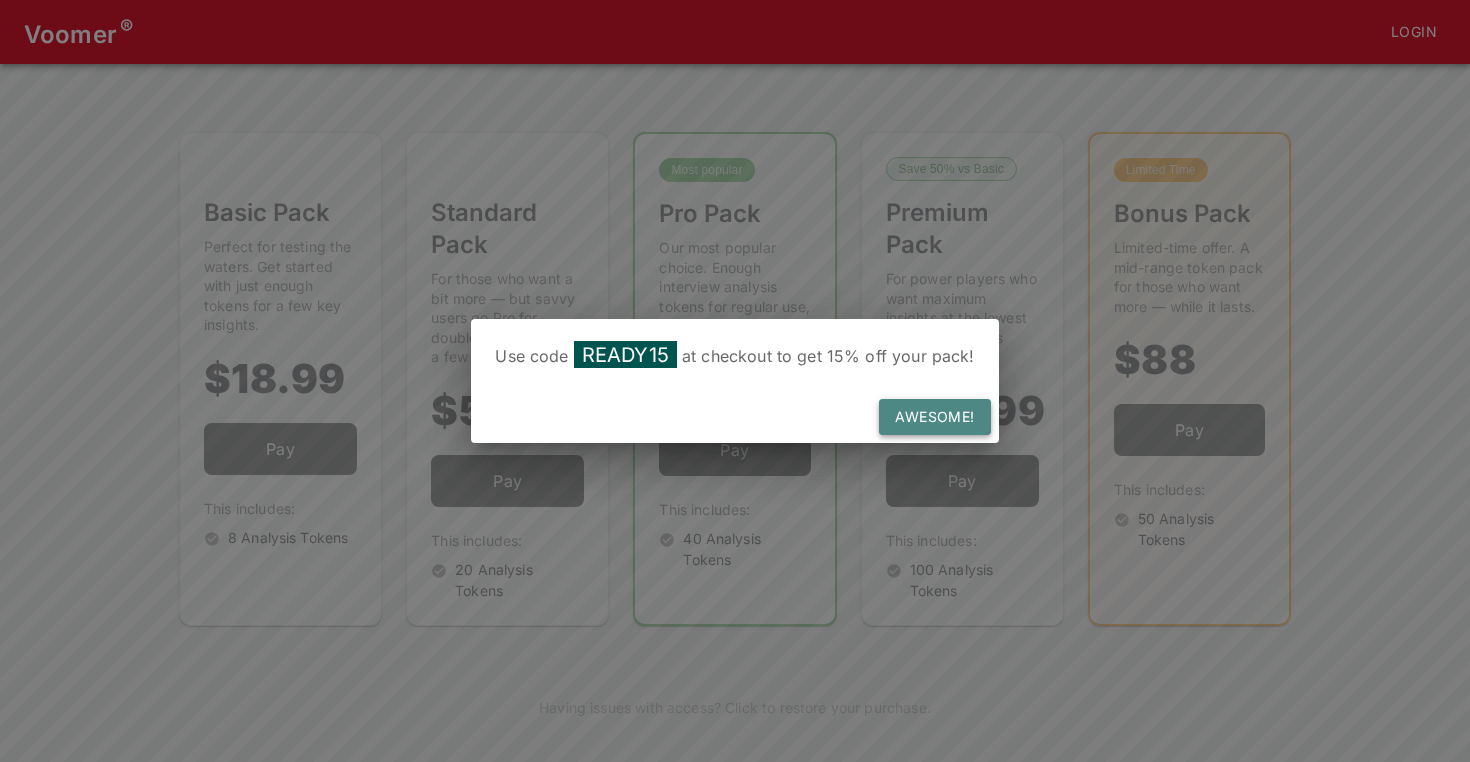 click on "Awesome!" at bounding box center [934, 417] 